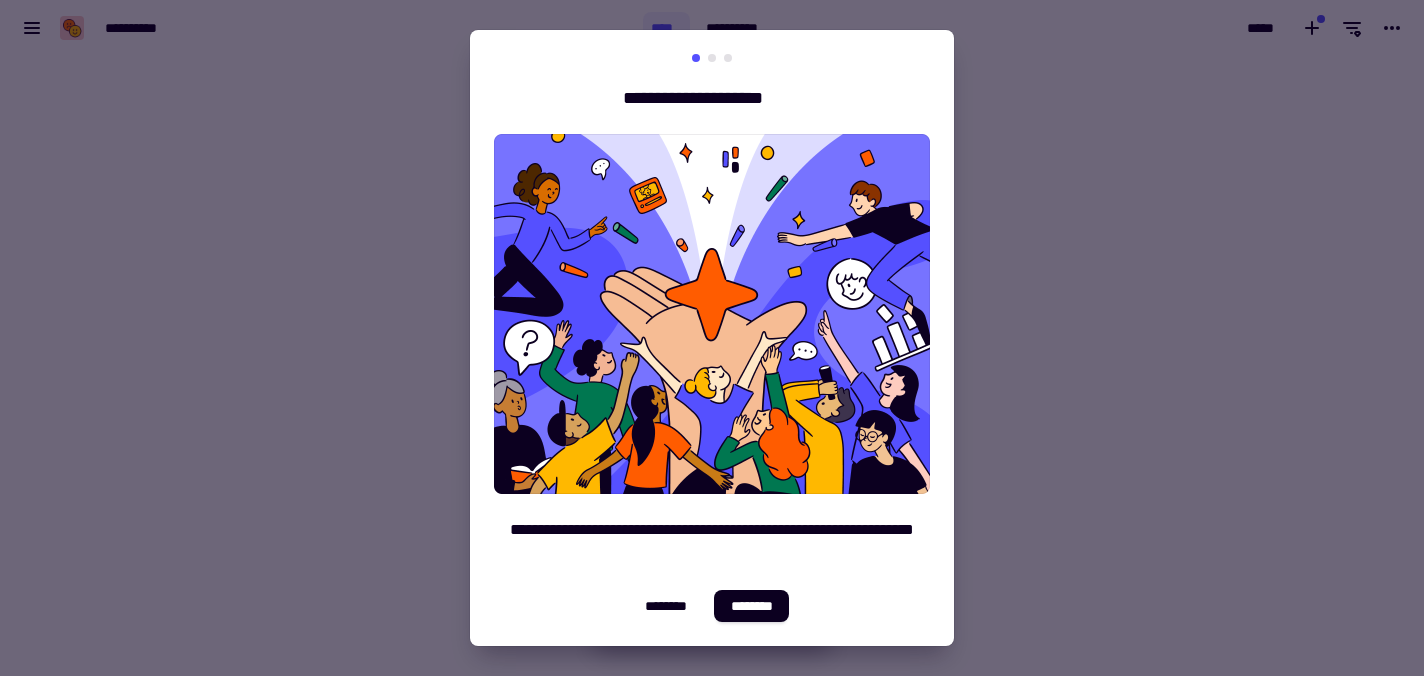 scroll, scrollTop: 0, scrollLeft: 0, axis: both 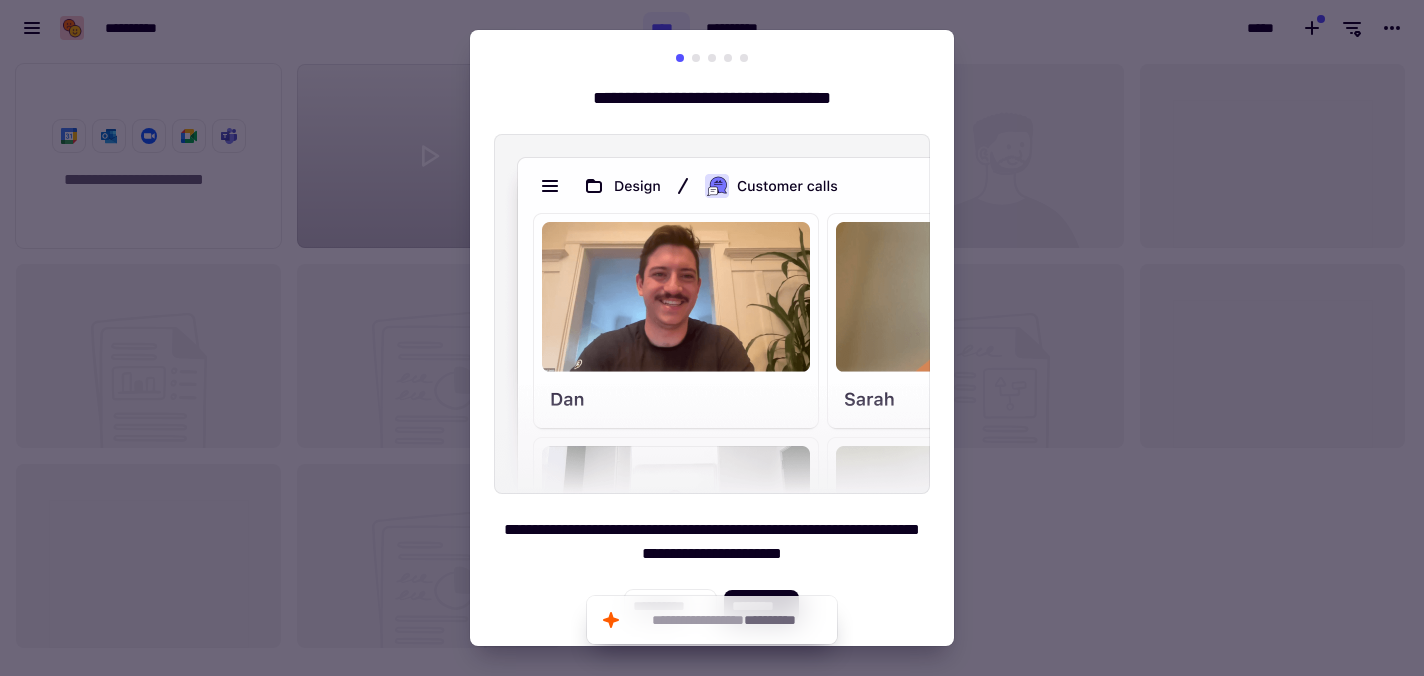 click at bounding box center (712, 338) 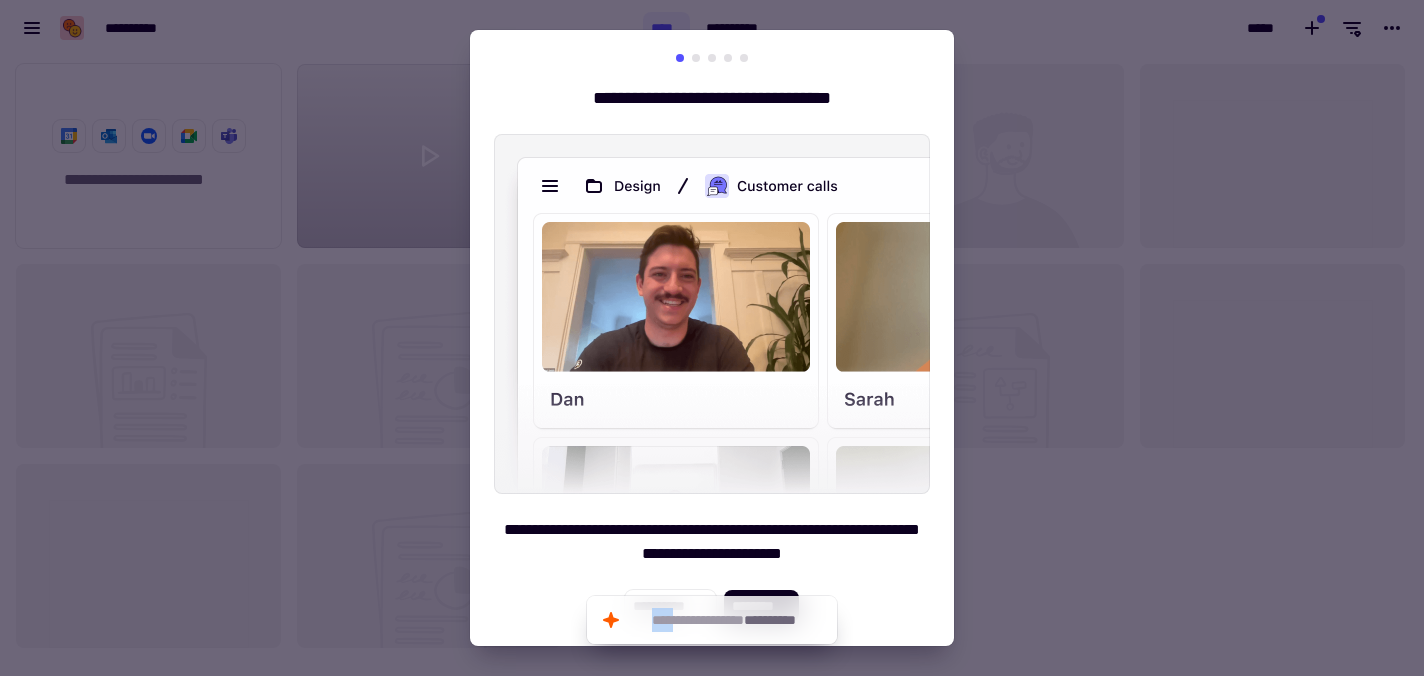 click on "**********" at bounding box center [712, 338] 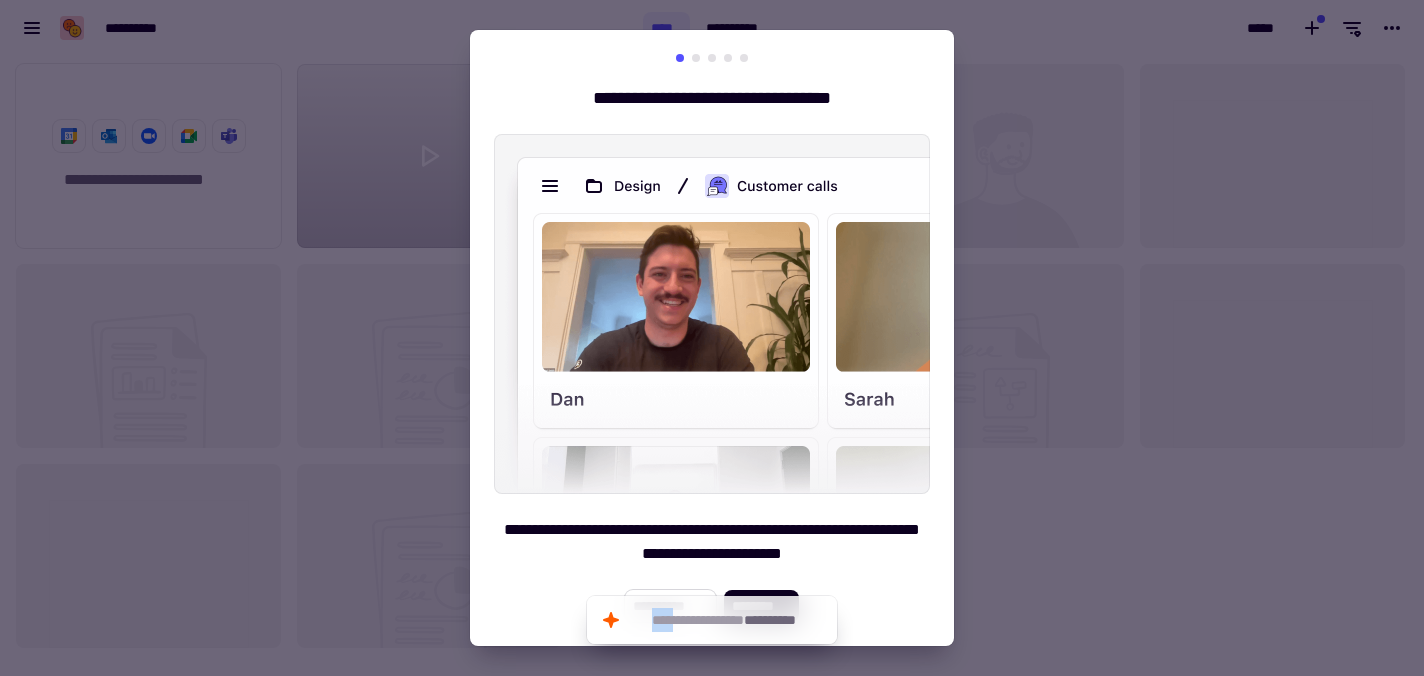 click on "**********" 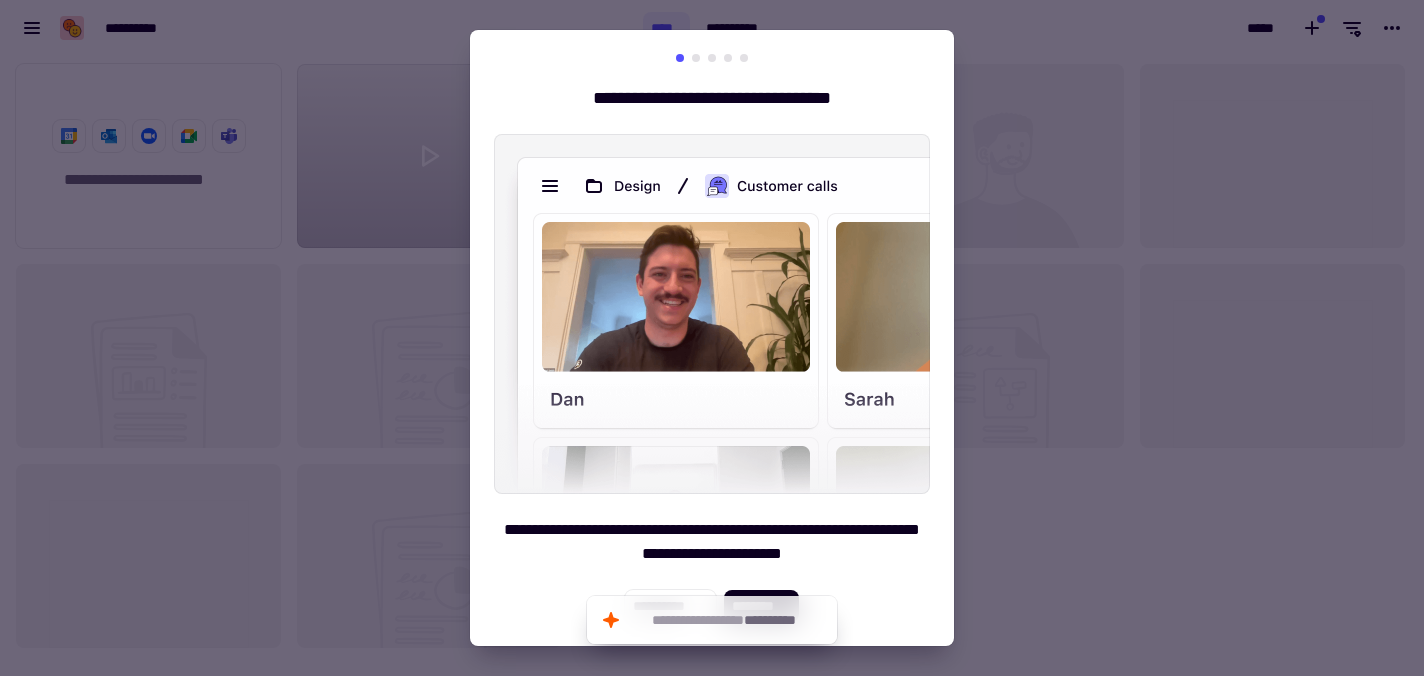 click at bounding box center (712, 338) 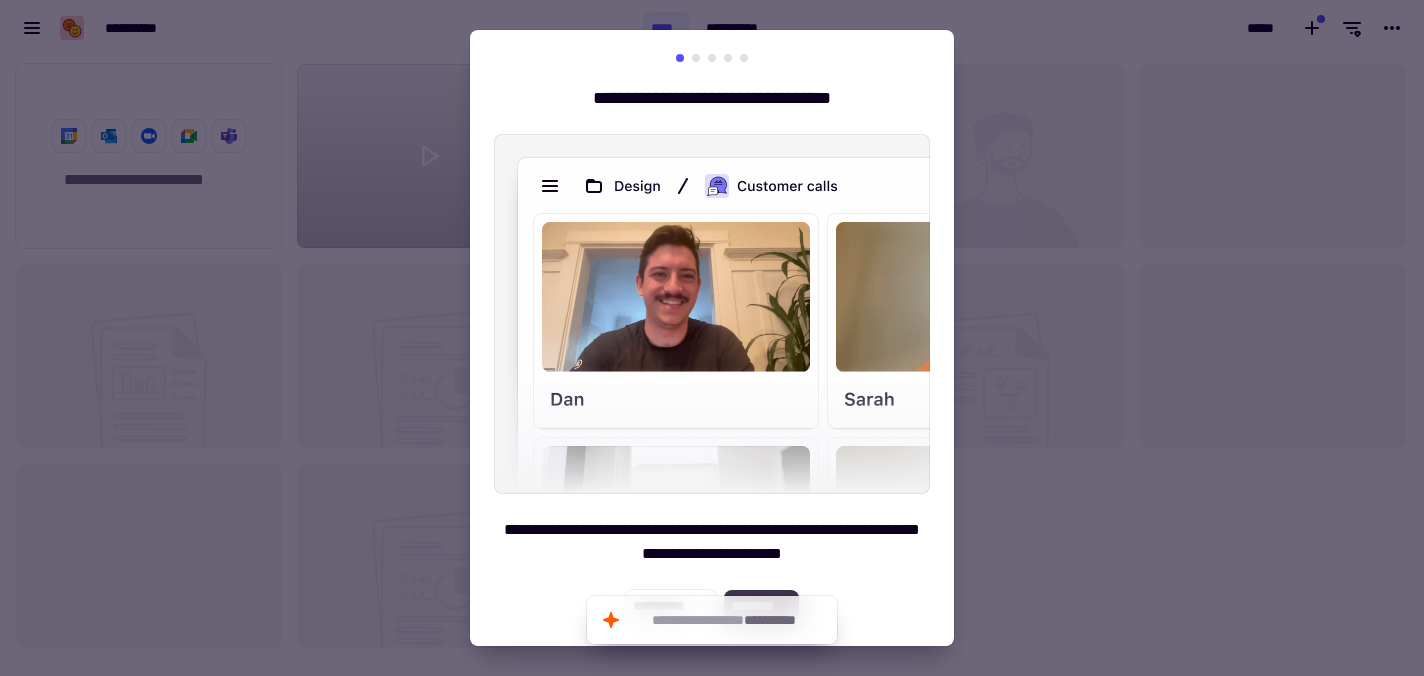 click on "********" 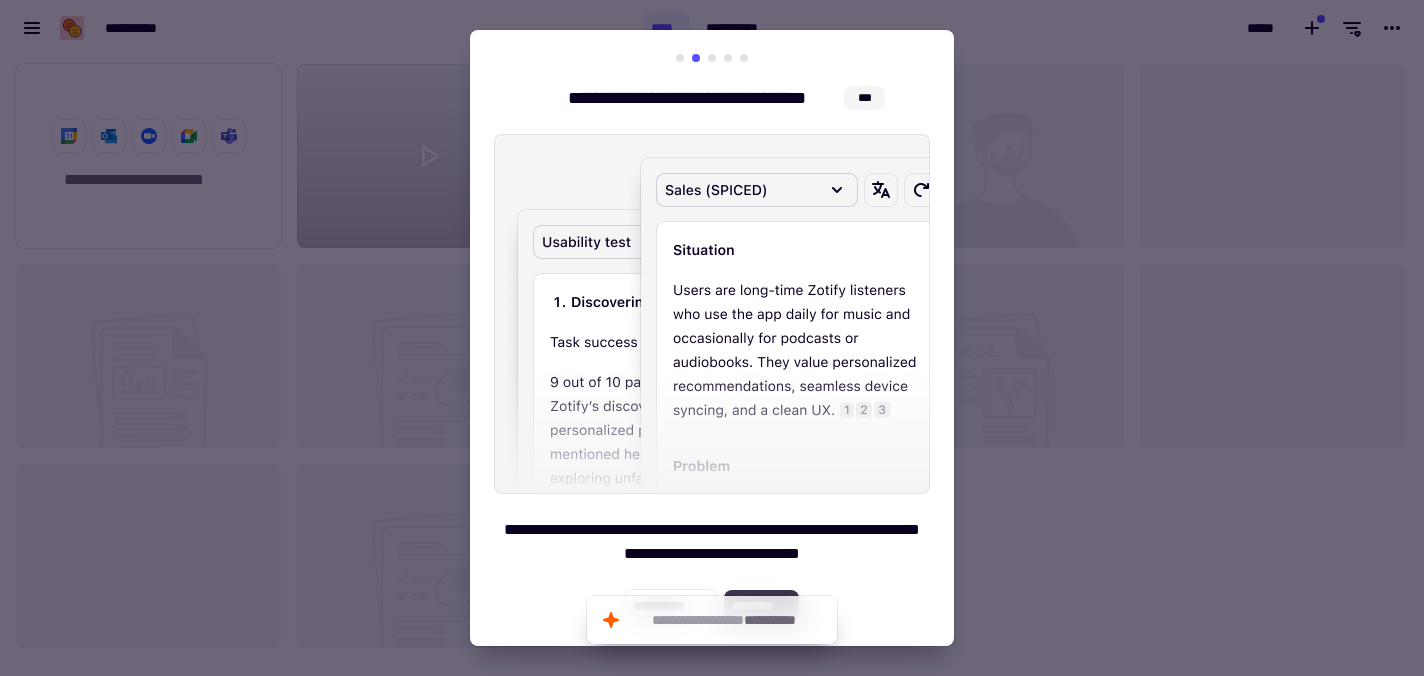 click on "********" 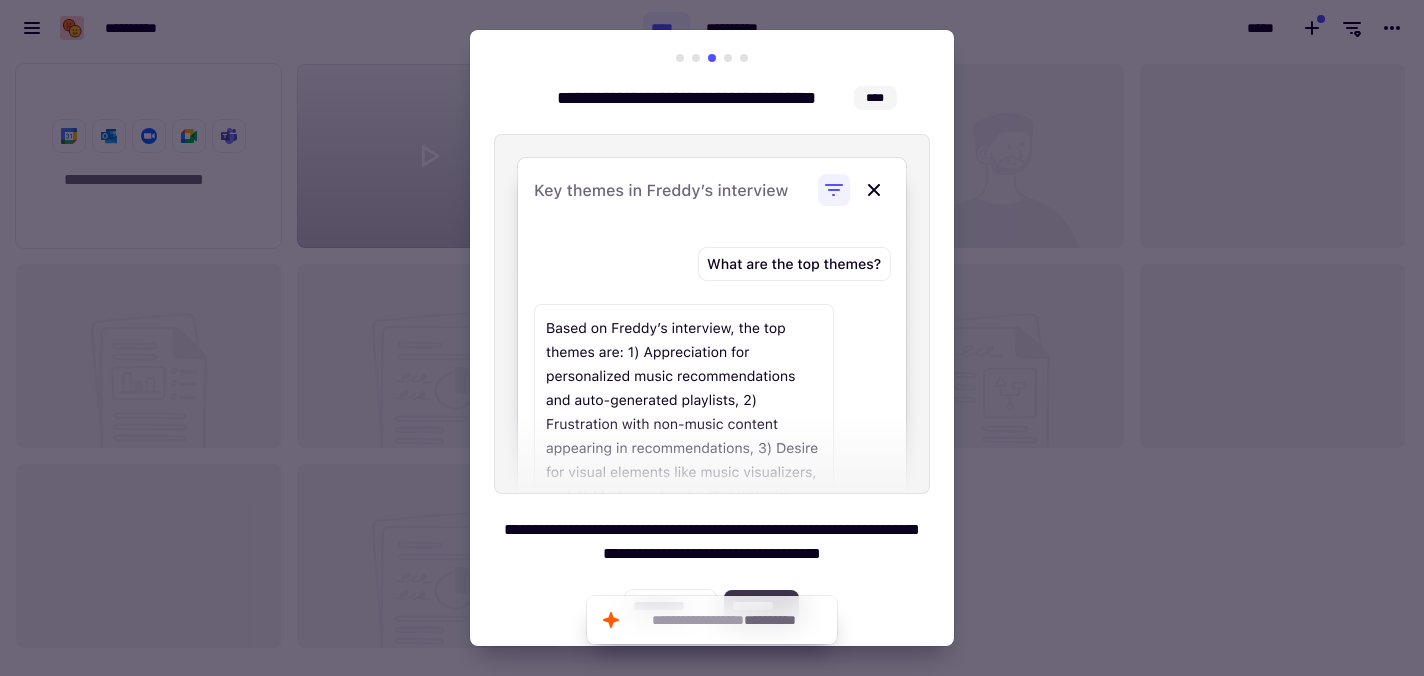 click on "********" 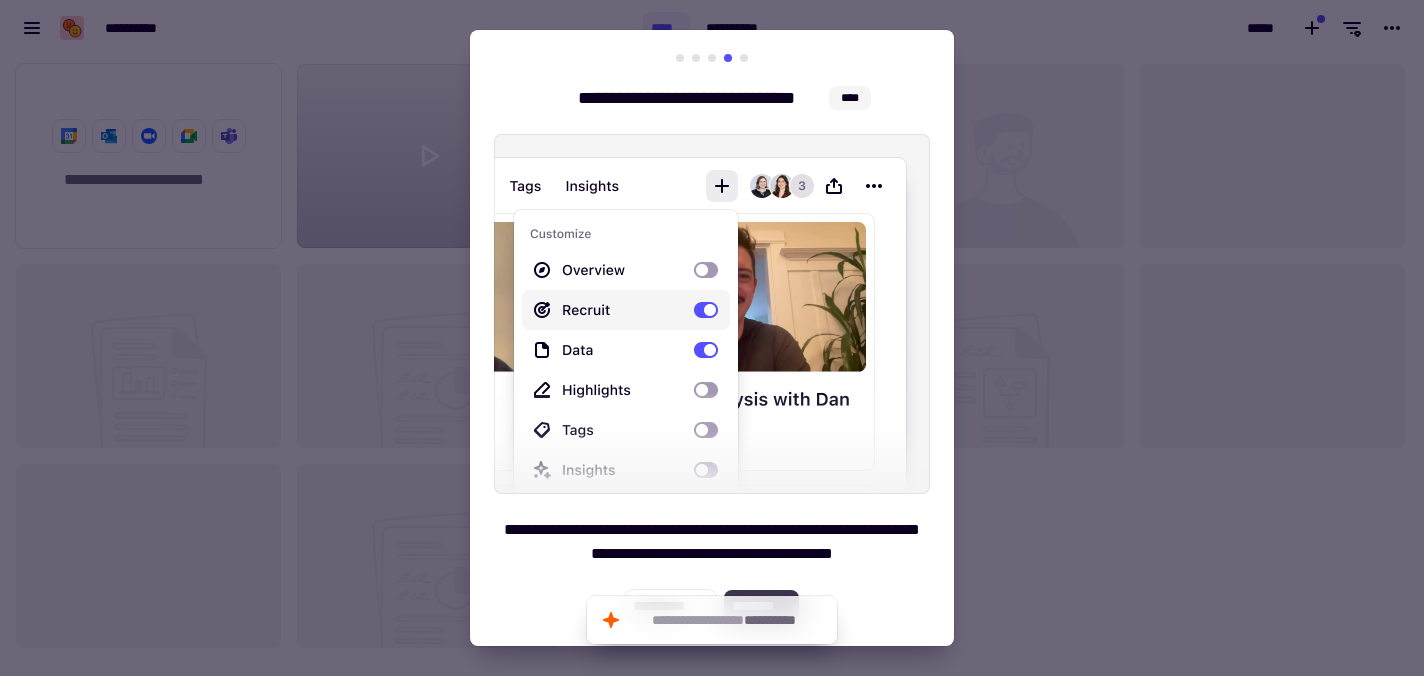 click on "********" 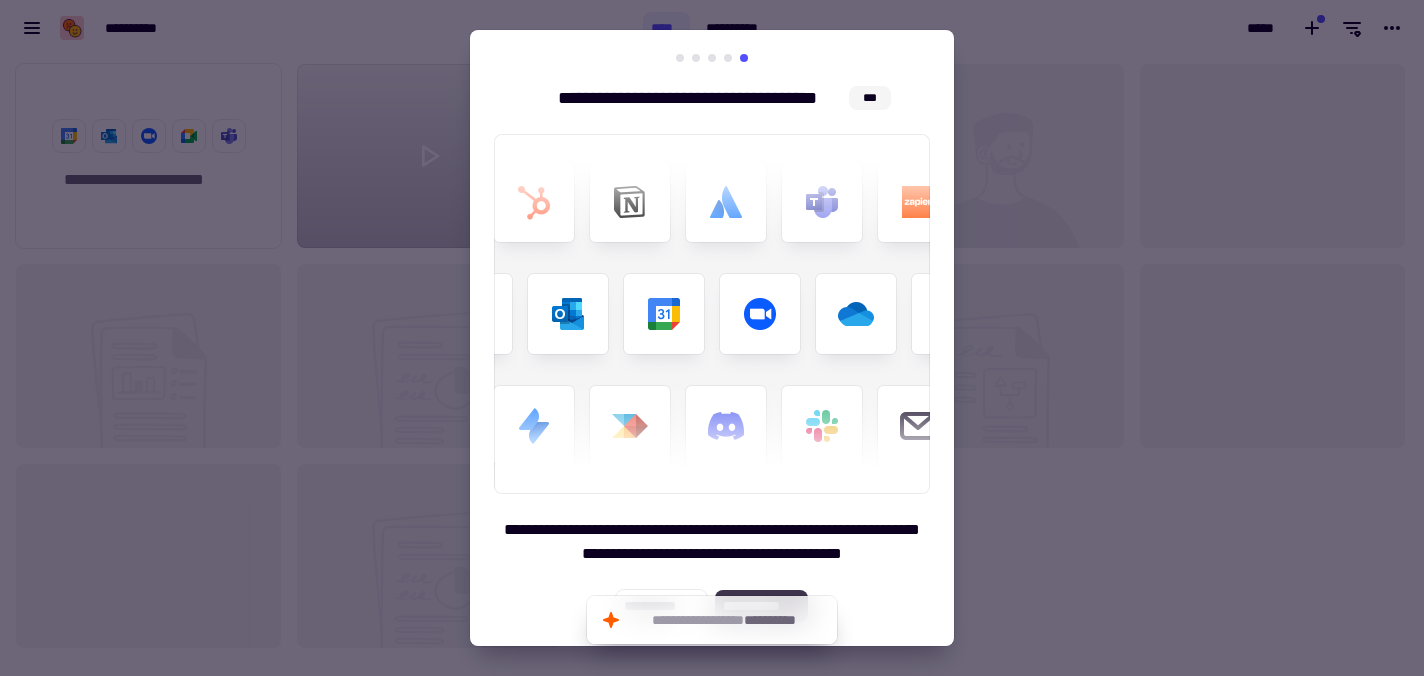 click on "**********" 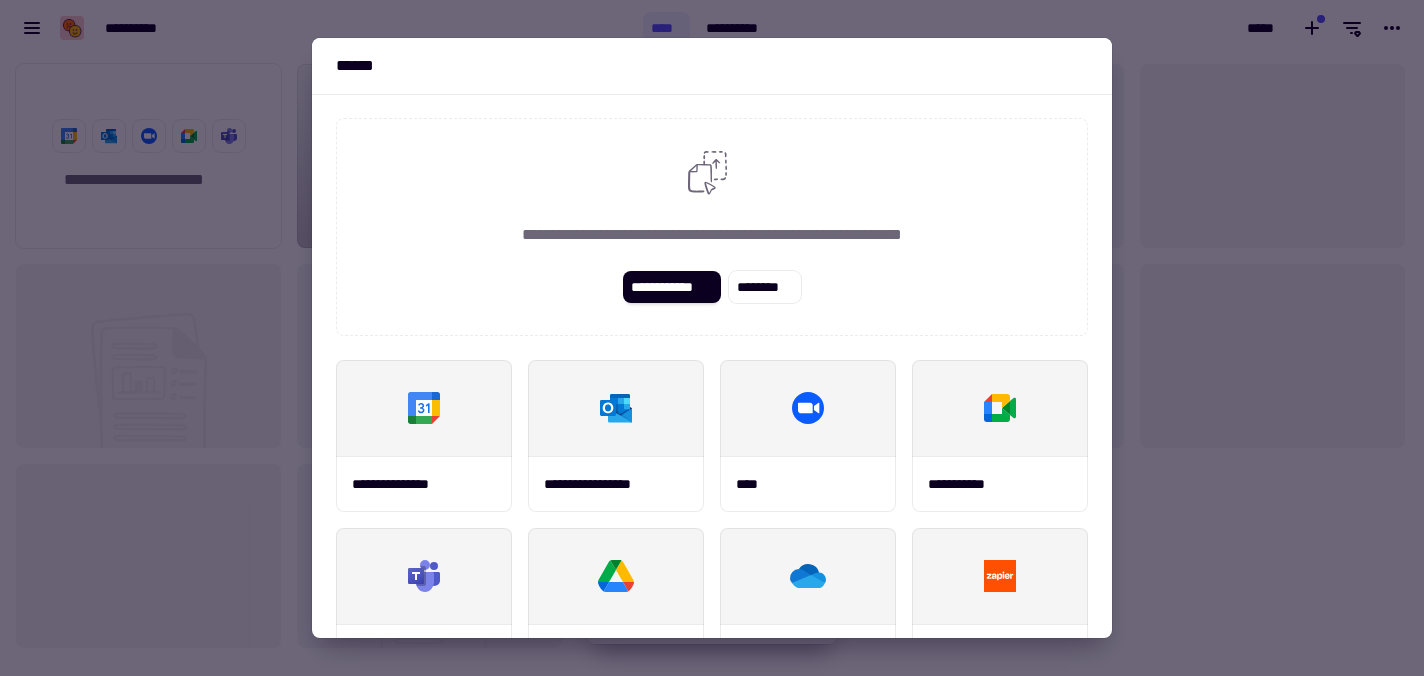 click at bounding box center (712, 338) 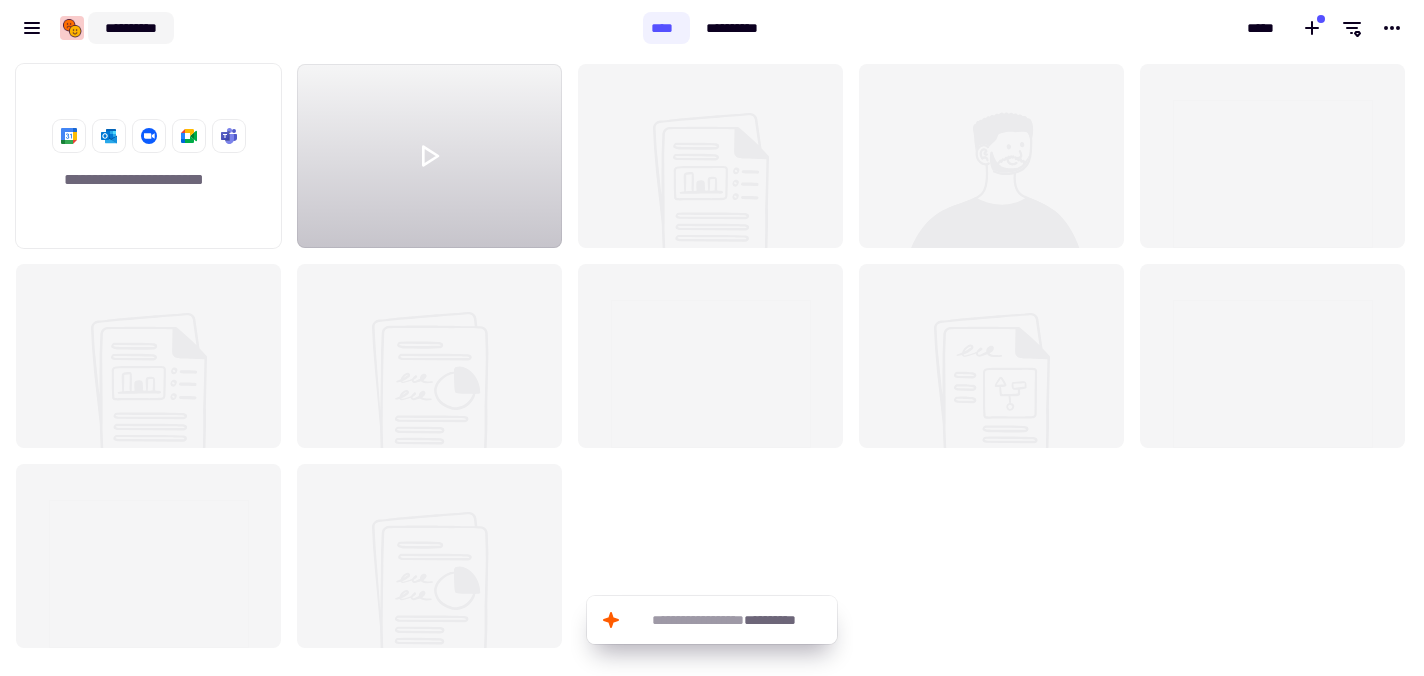 click on "**********" 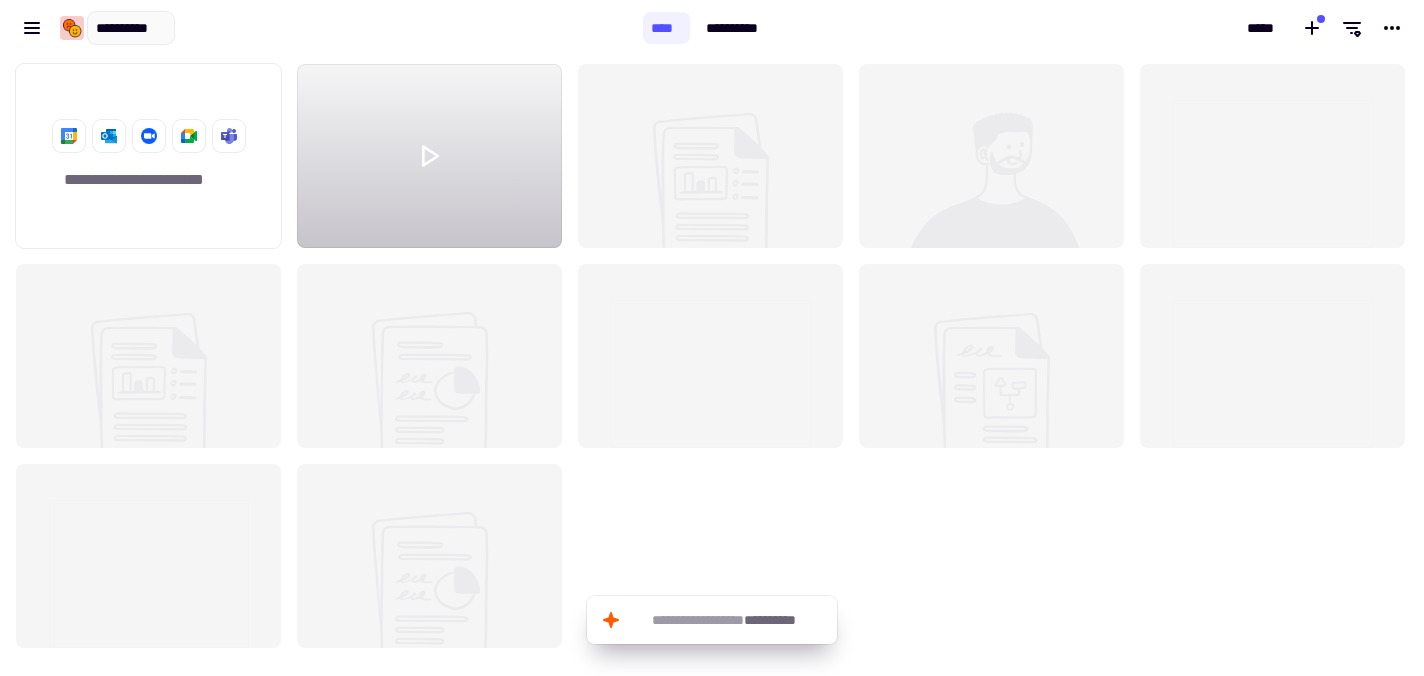 click on "**********" at bounding box center (321, 28) 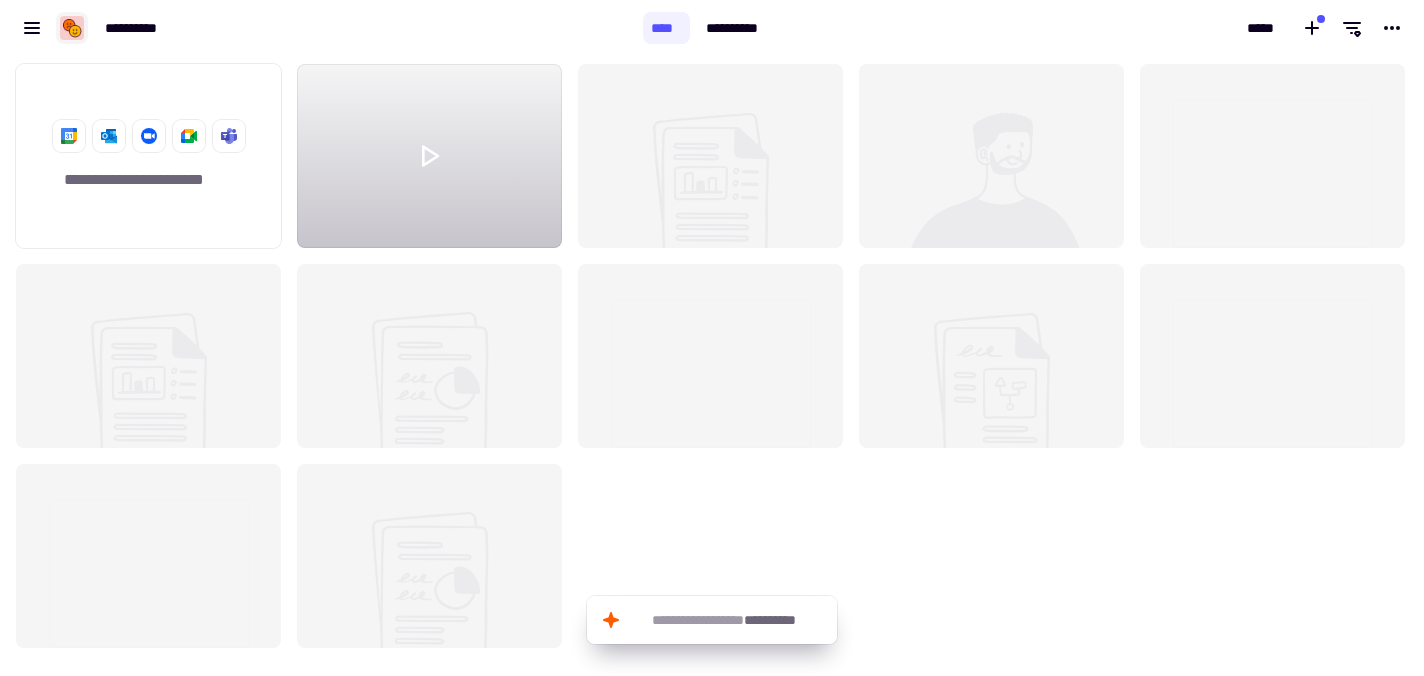 click 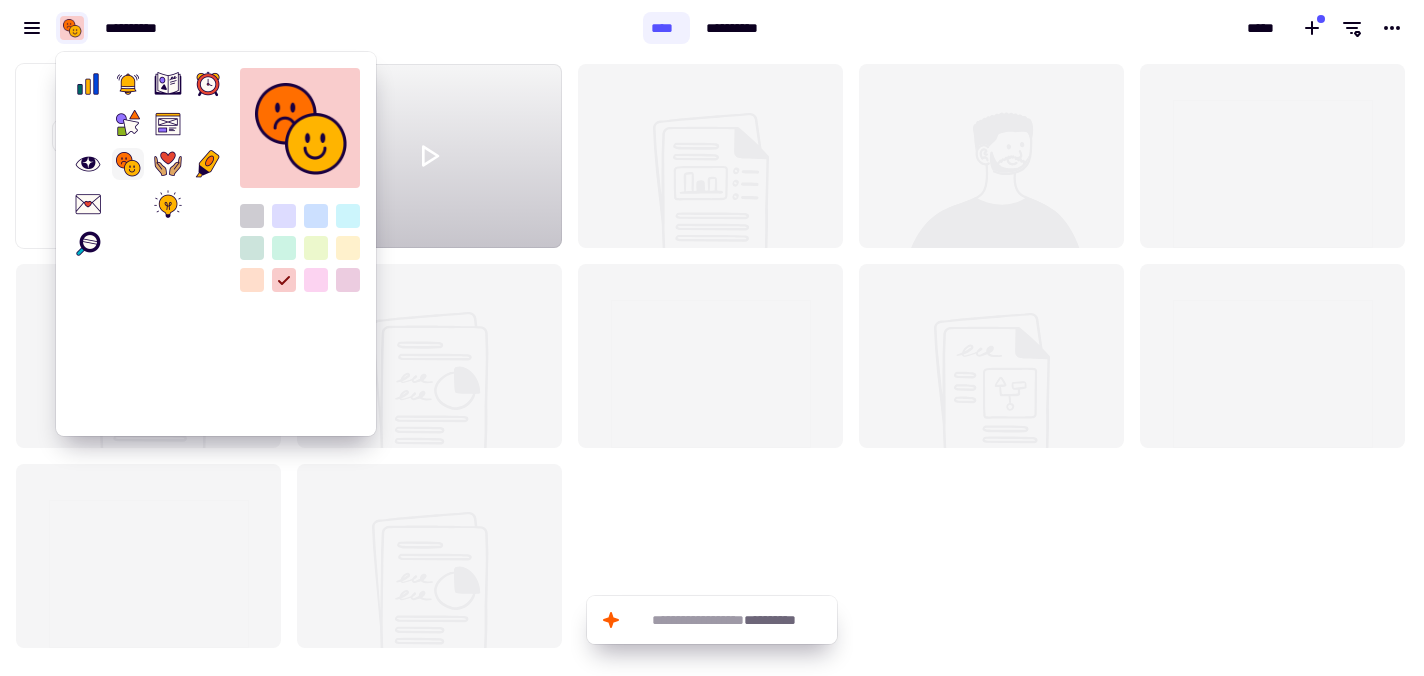 click on "**********" at bounding box center (321, 28) 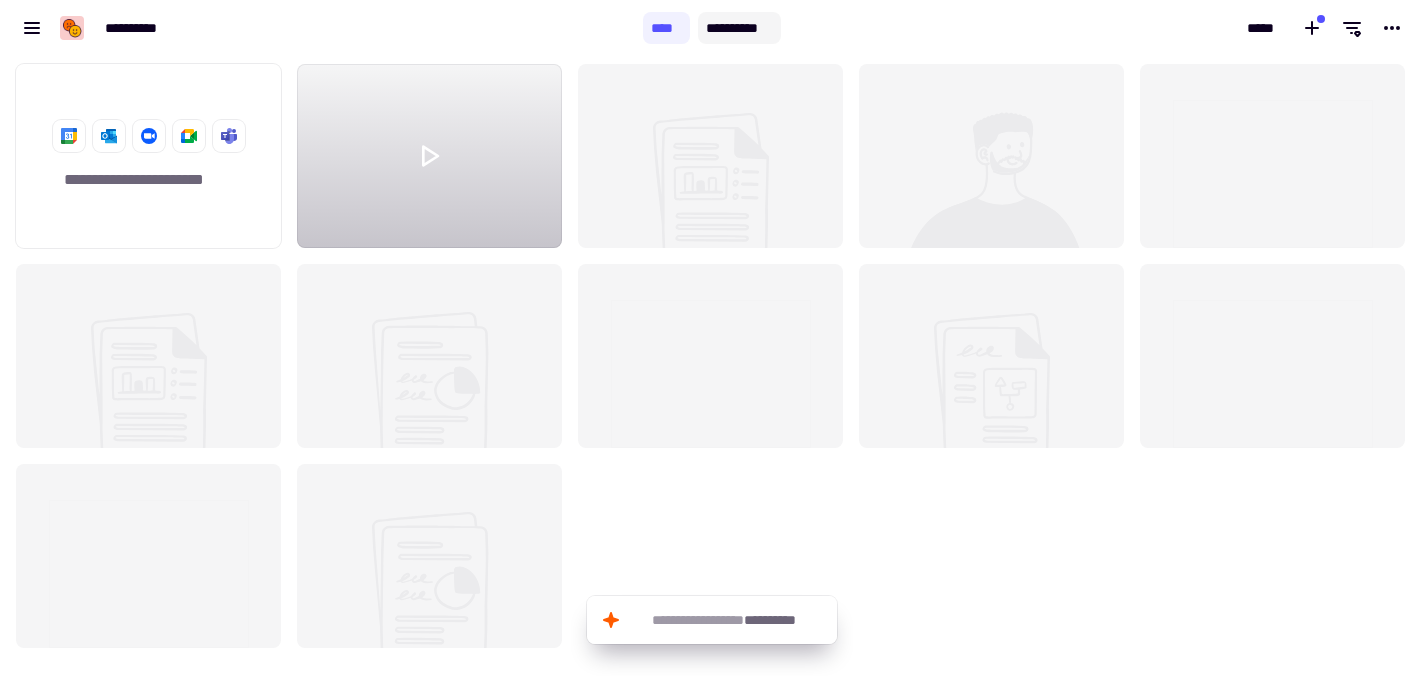 click on "**********" 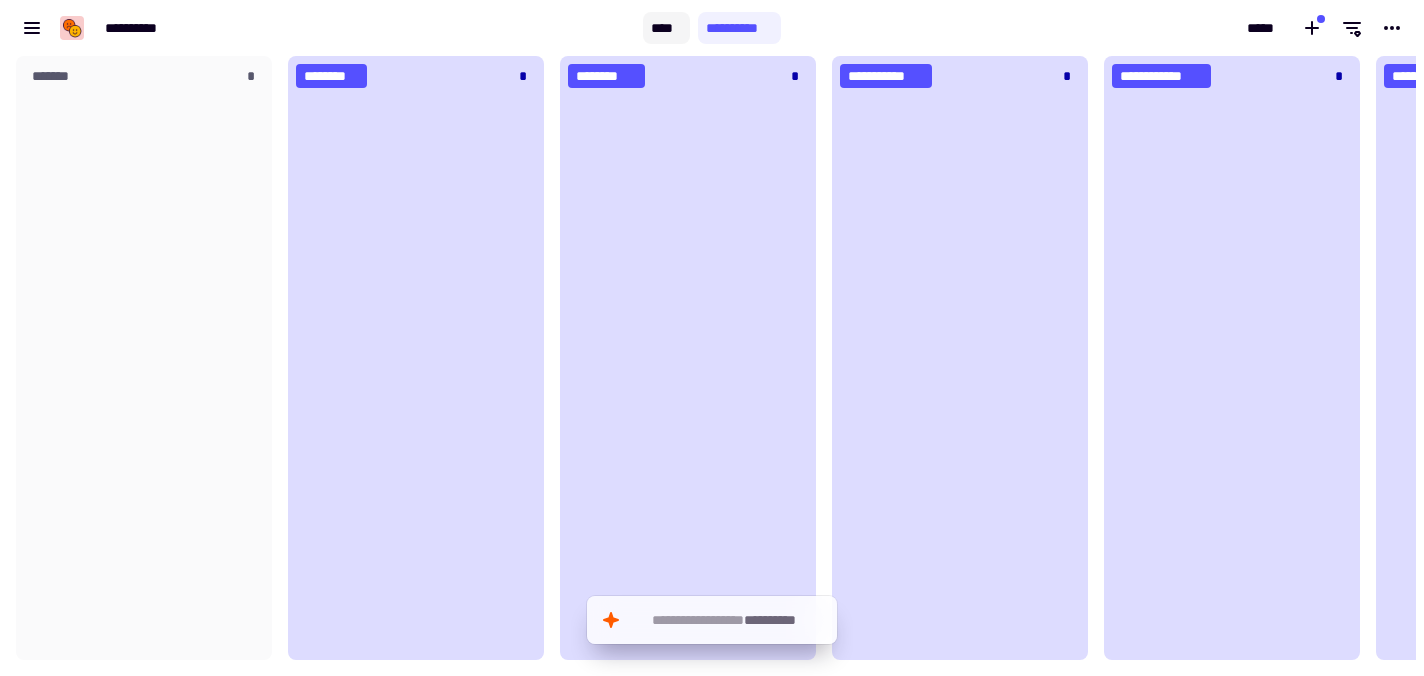 scroll, scrollTop: 1, scrollLeft: 1, axis: both 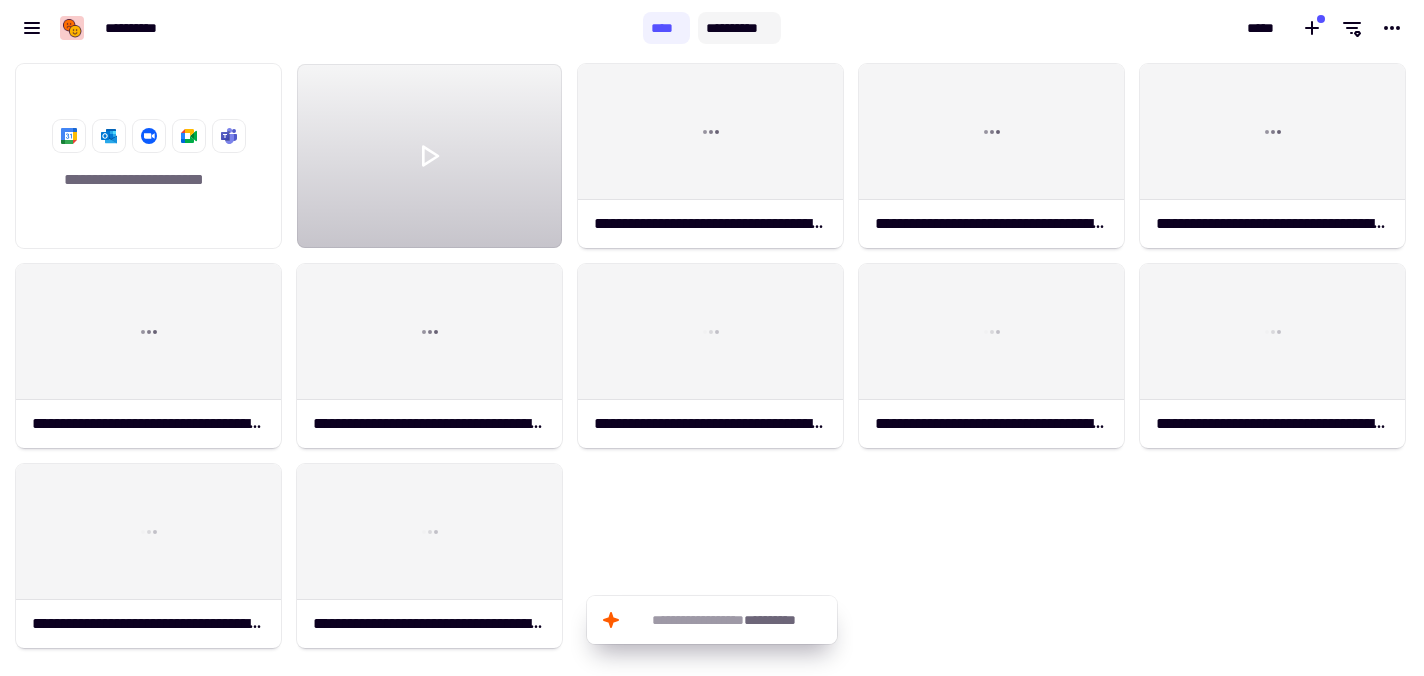 click on "**********" 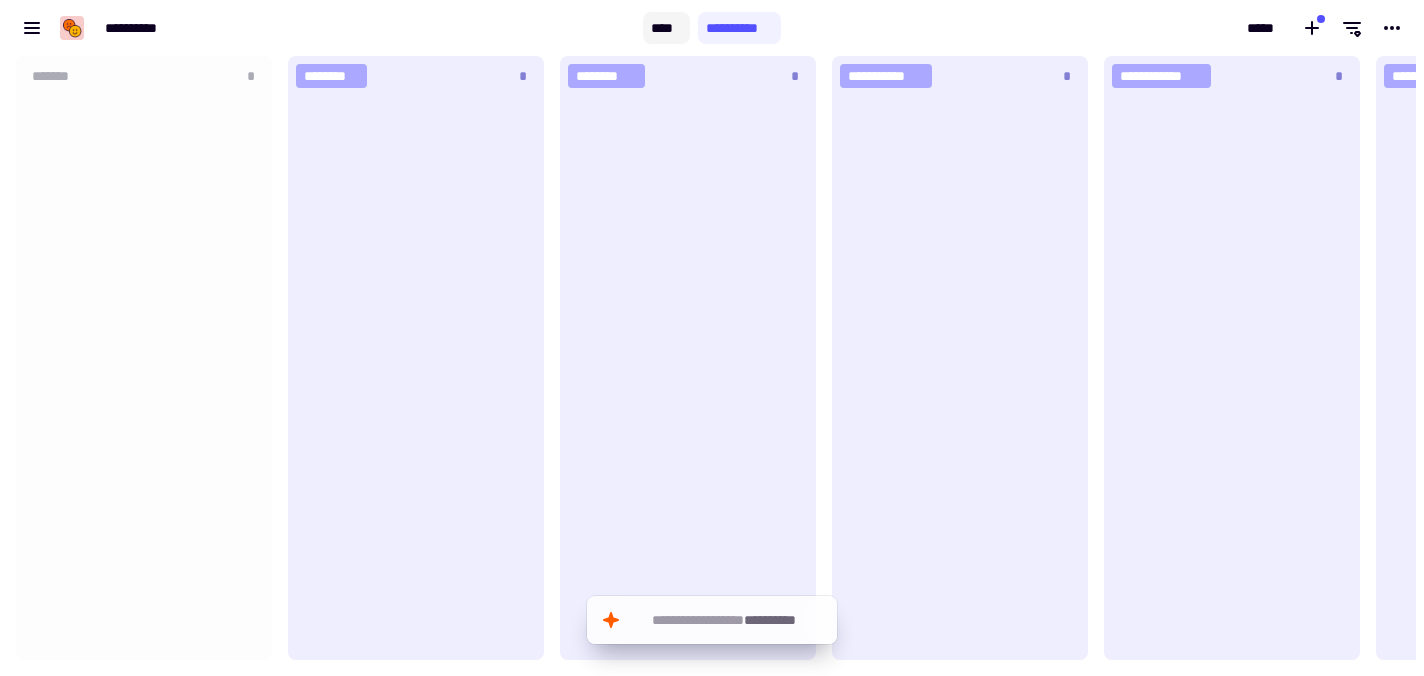 scroll, scrollTop: 1, scrollLeft: 1, axis: both 